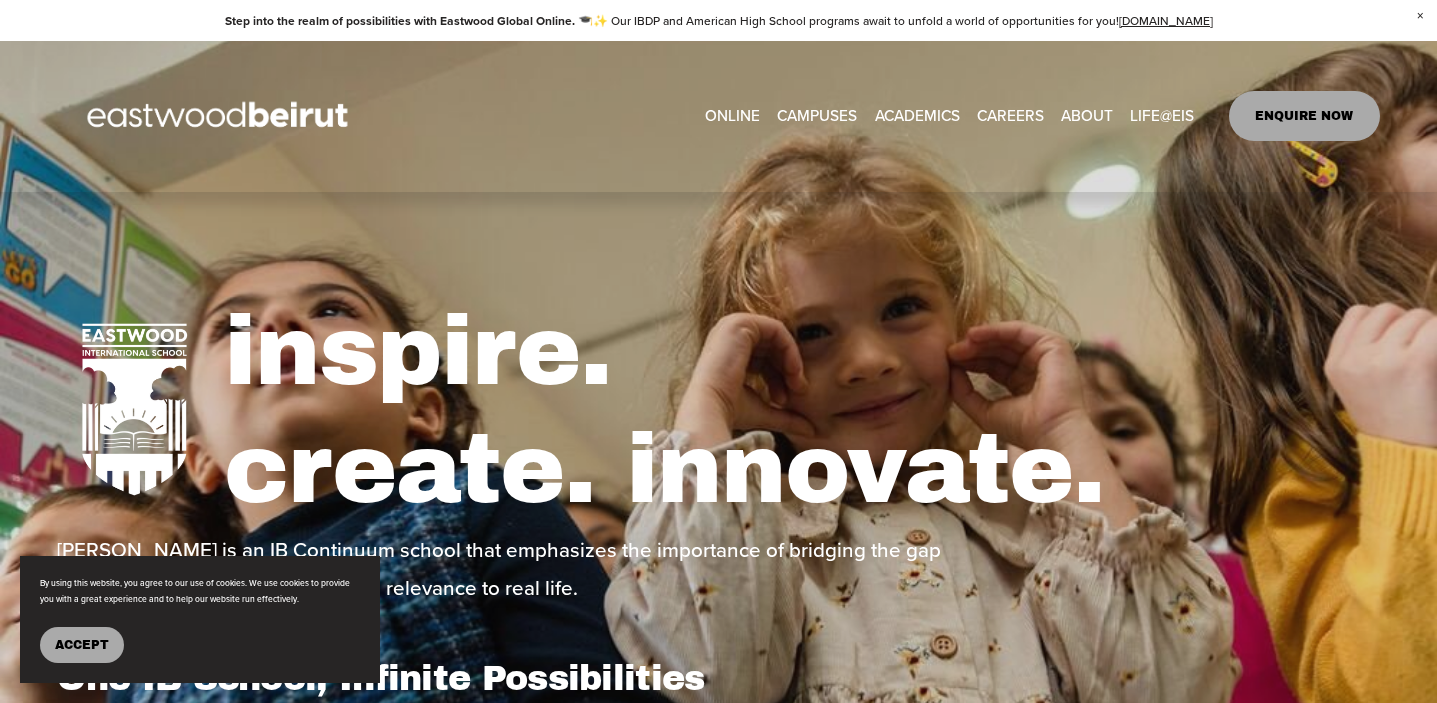 scroll, scrollTop: 0, scrollLeft: 0, axis: both 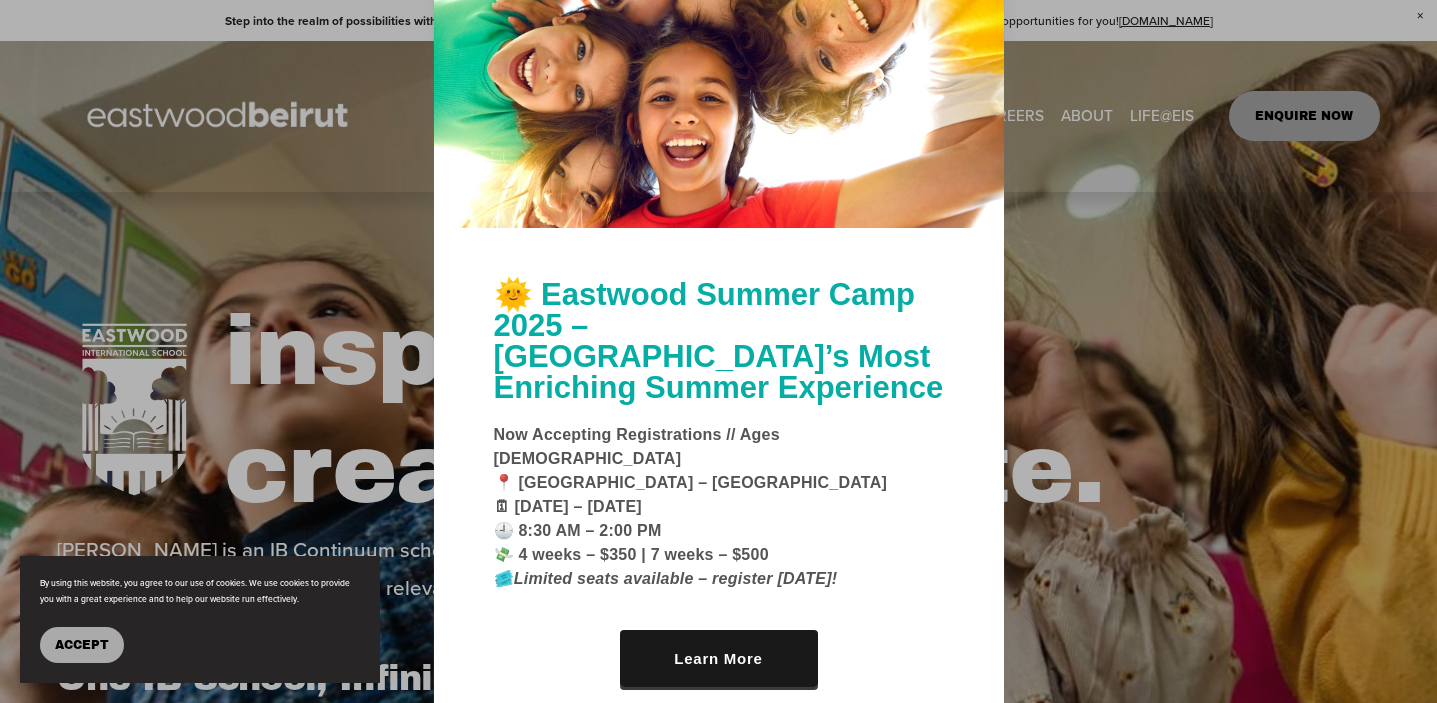 click at bounding box center (719, 85) 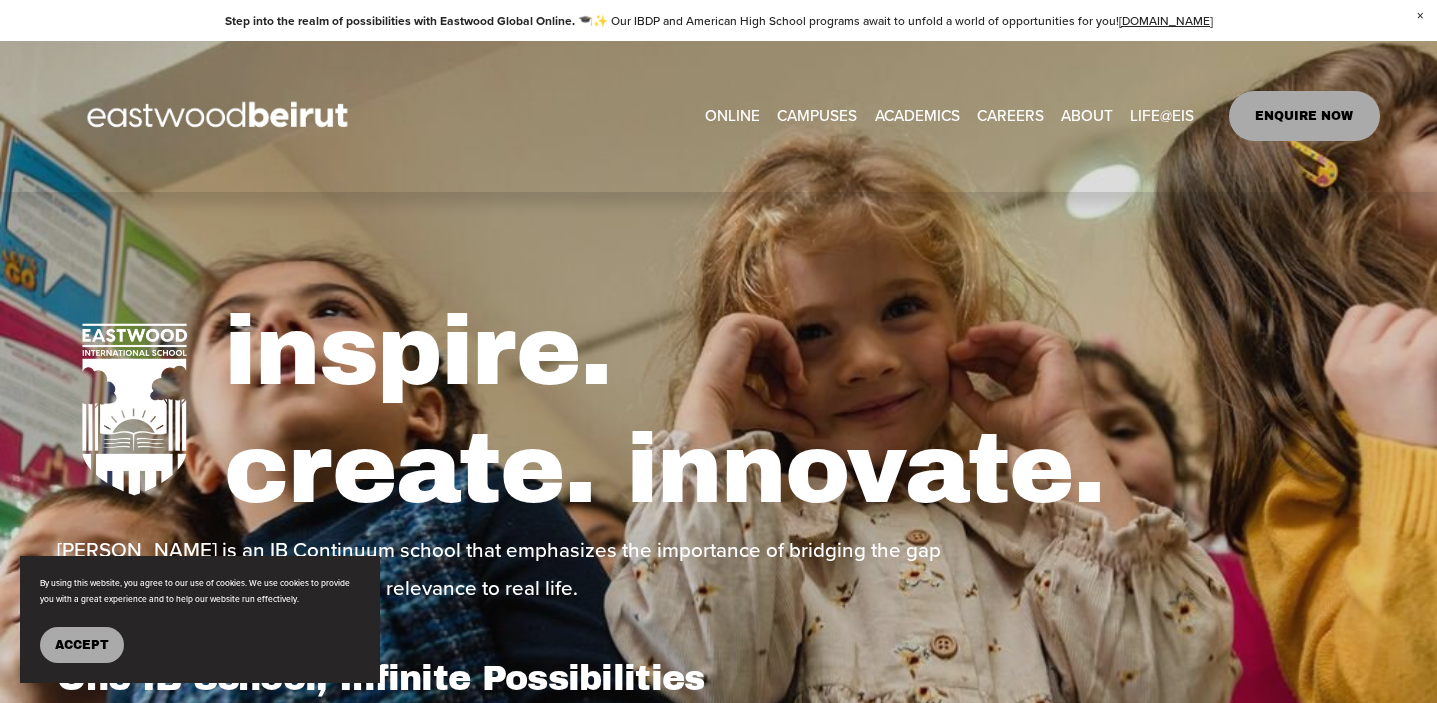 click on "Accept" at bounding box center (82, 645) 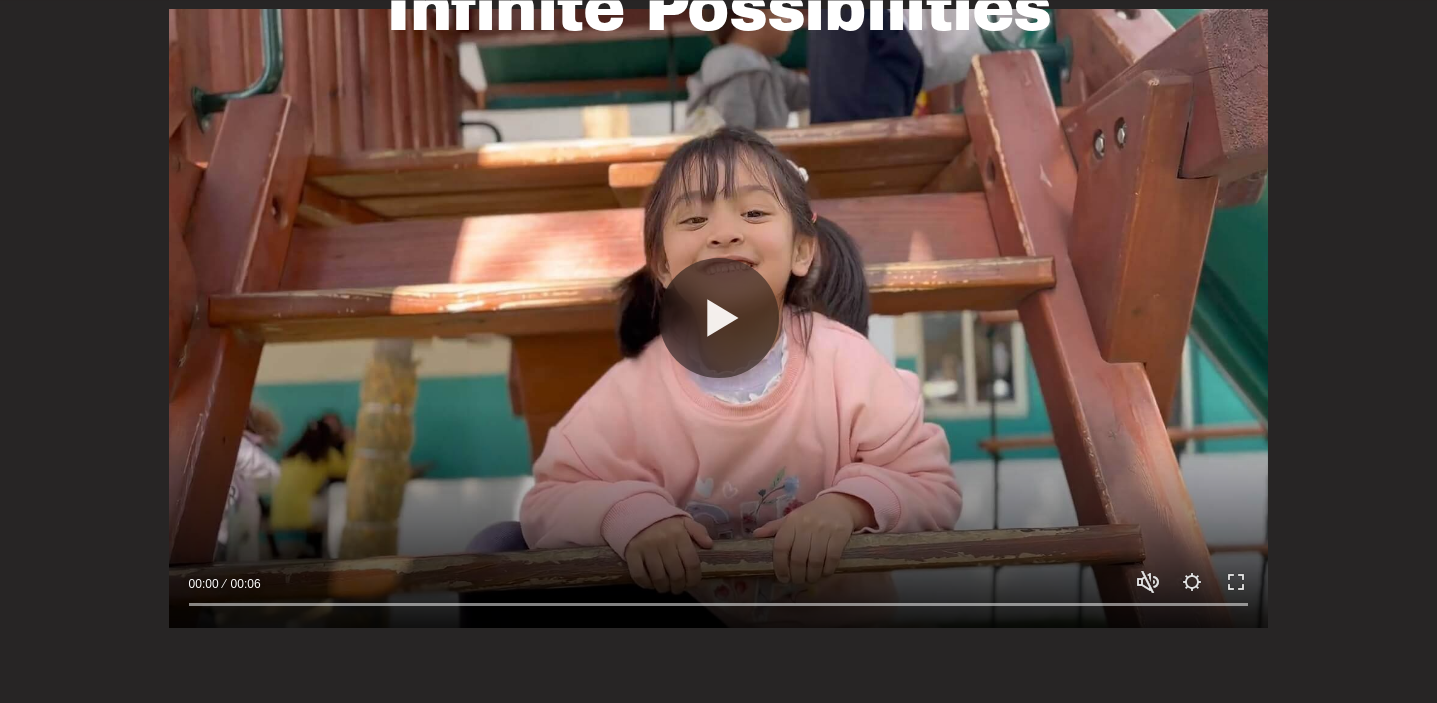 scroll, scrollTop: 1650, scrollLeft: 0, axis: vertical 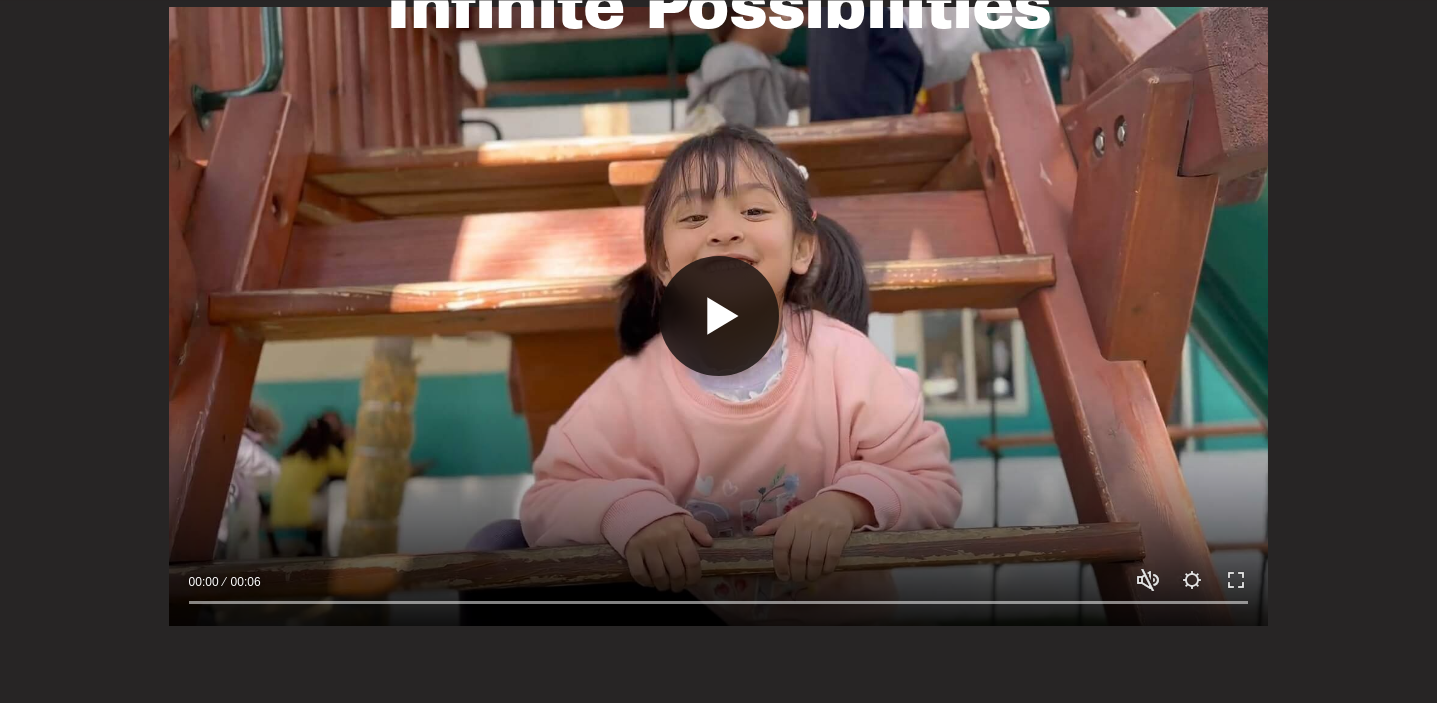 click on "Play" at bounding box center (719, 316) 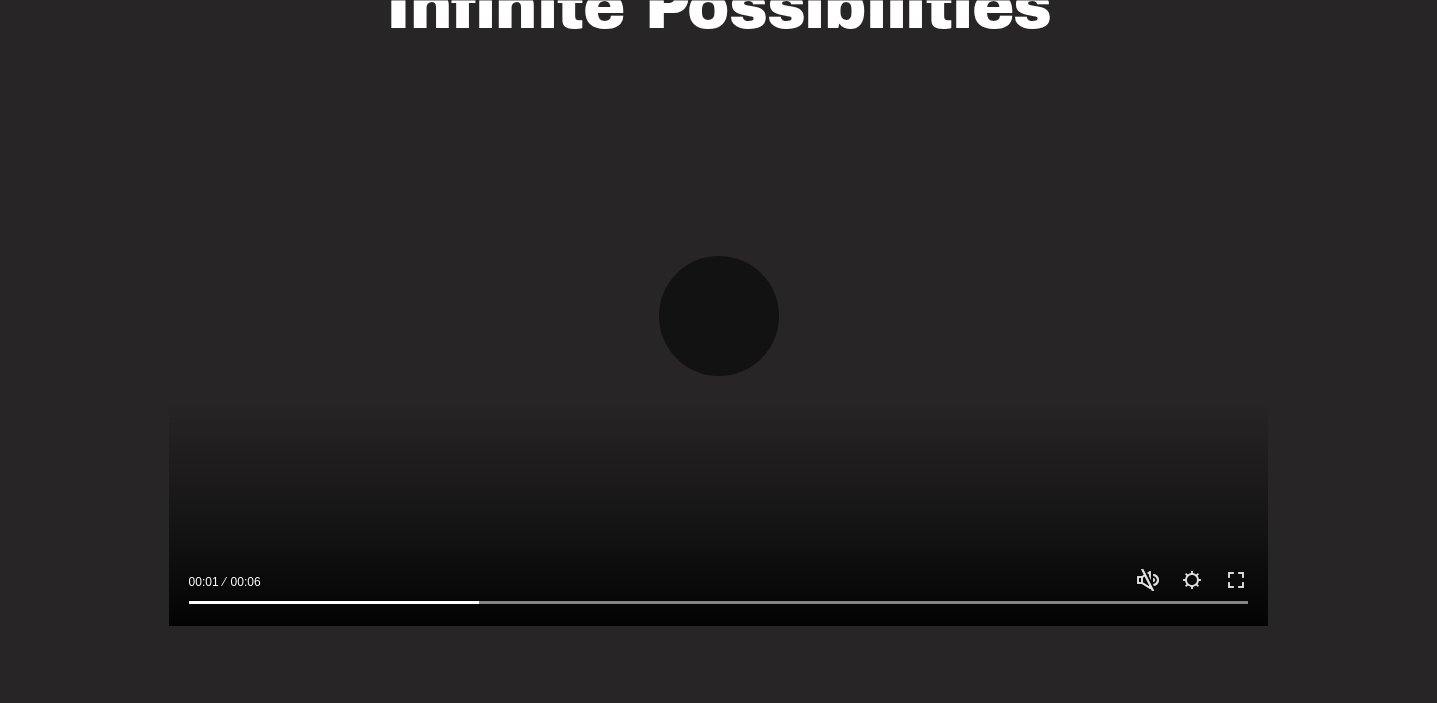 click at bounding box center [719, 316] 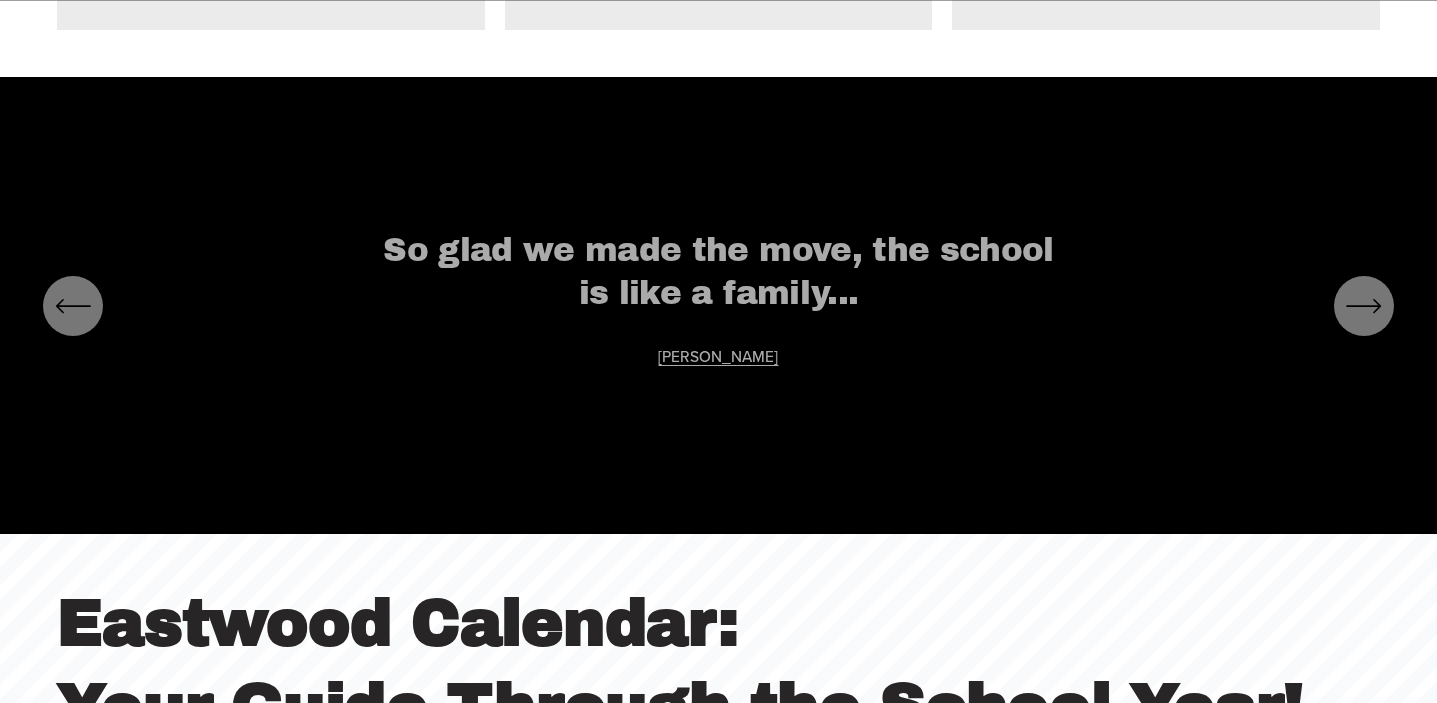 scroll, scrollTop: 6006, scrollLeft: 0, axis: vertical 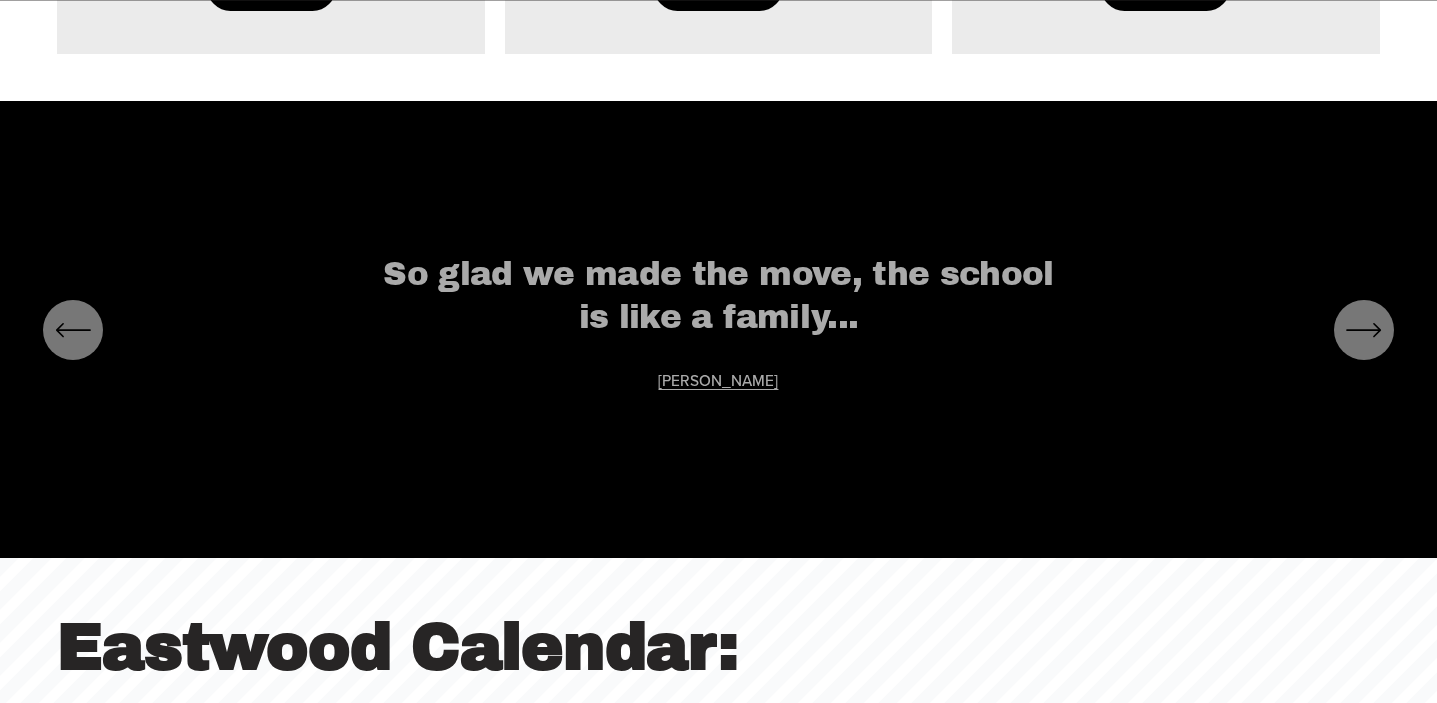 click 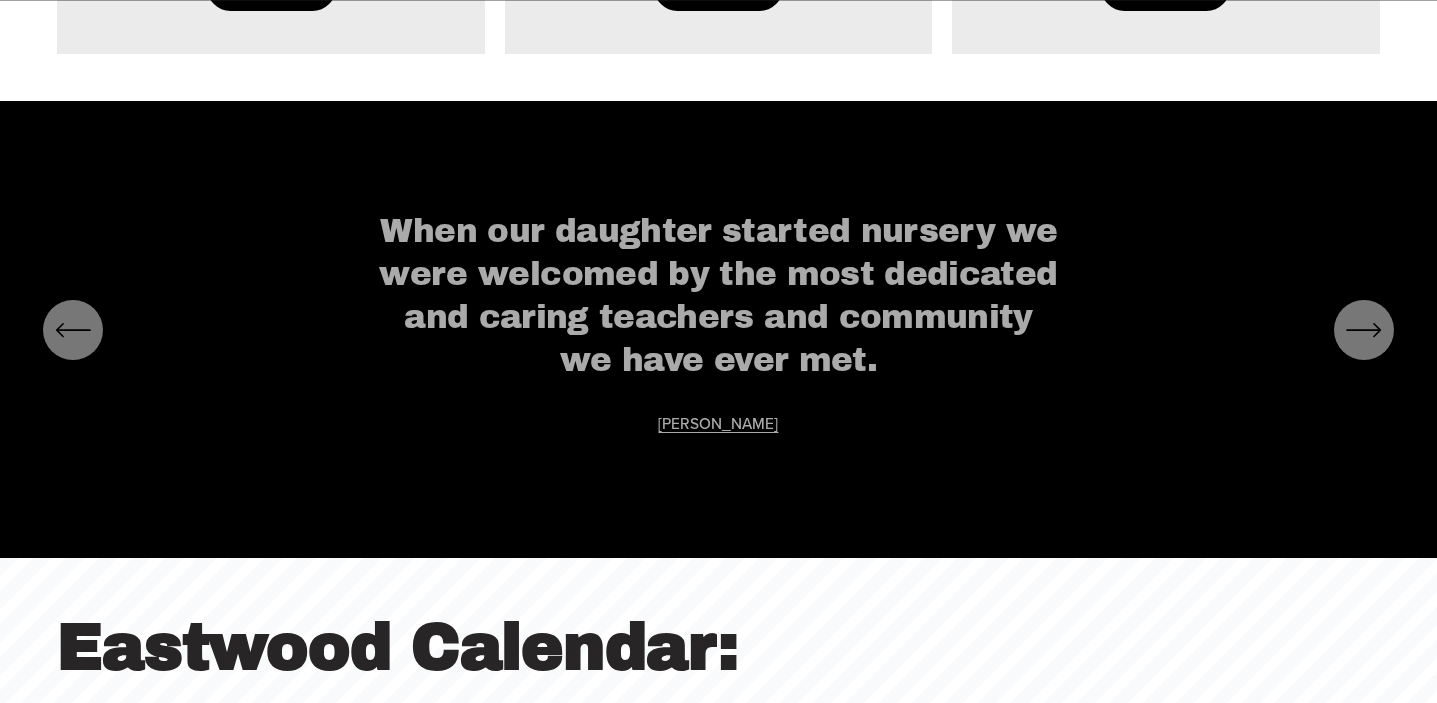 click 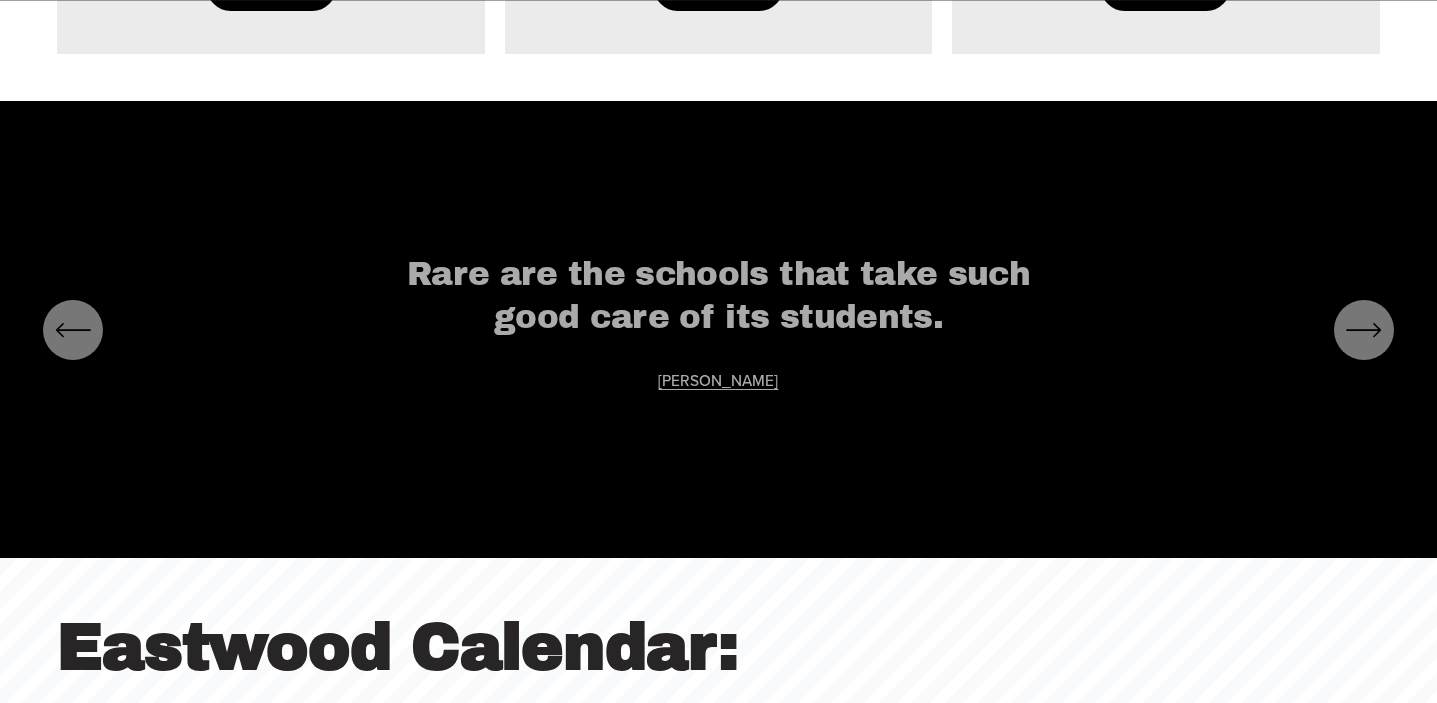 click 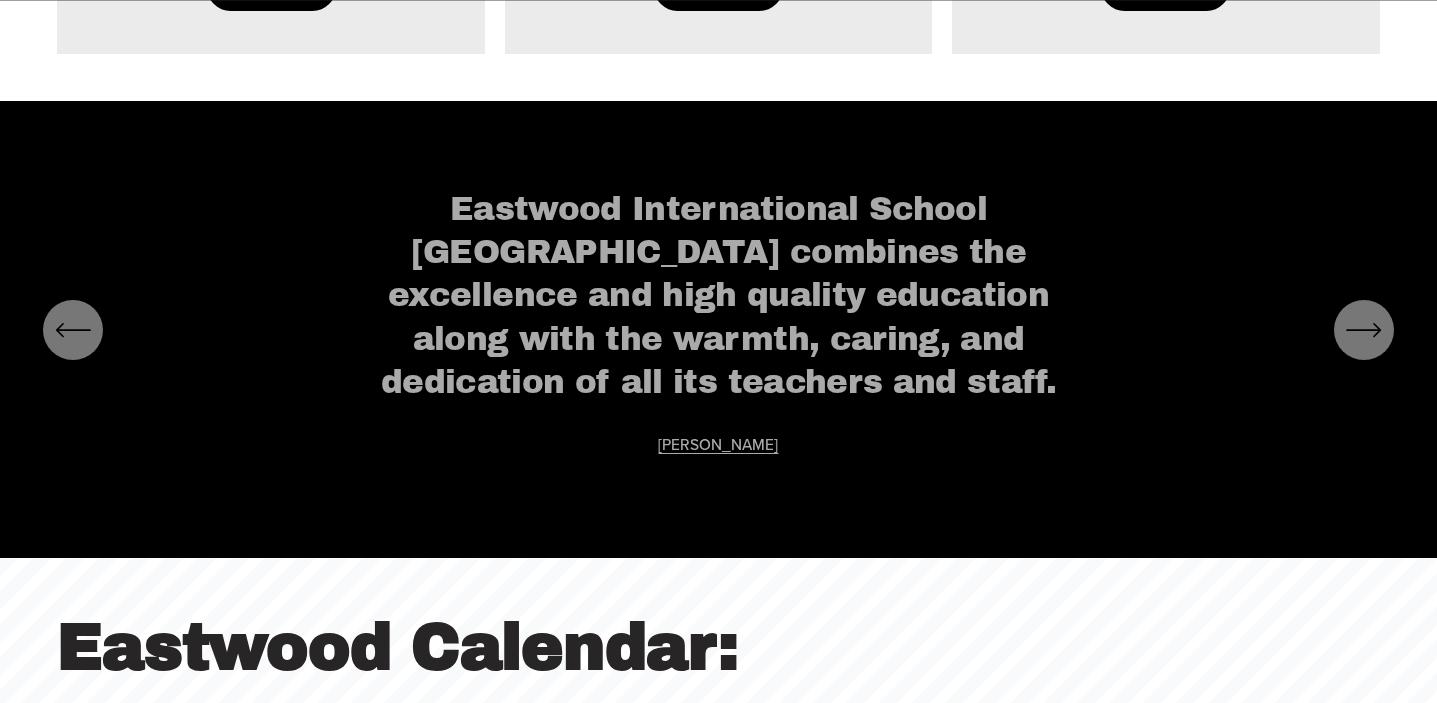 click 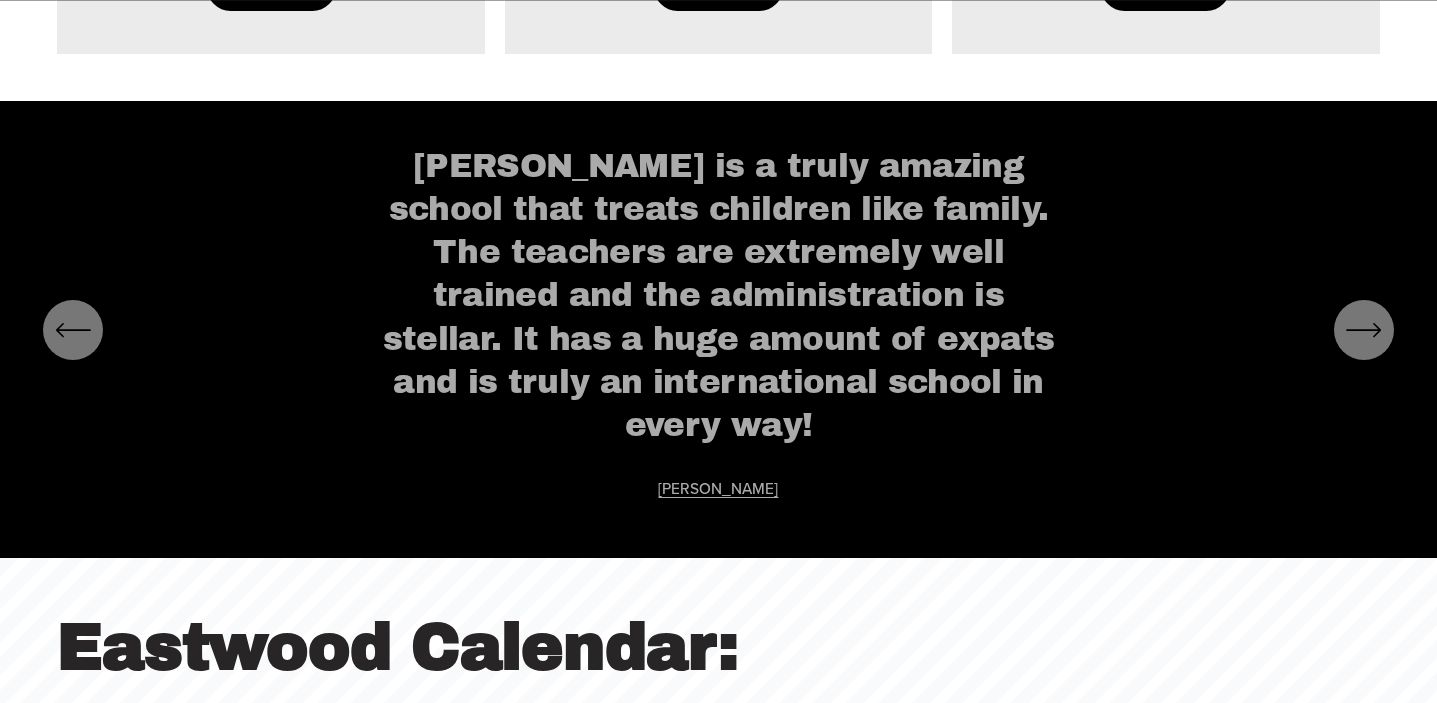 click 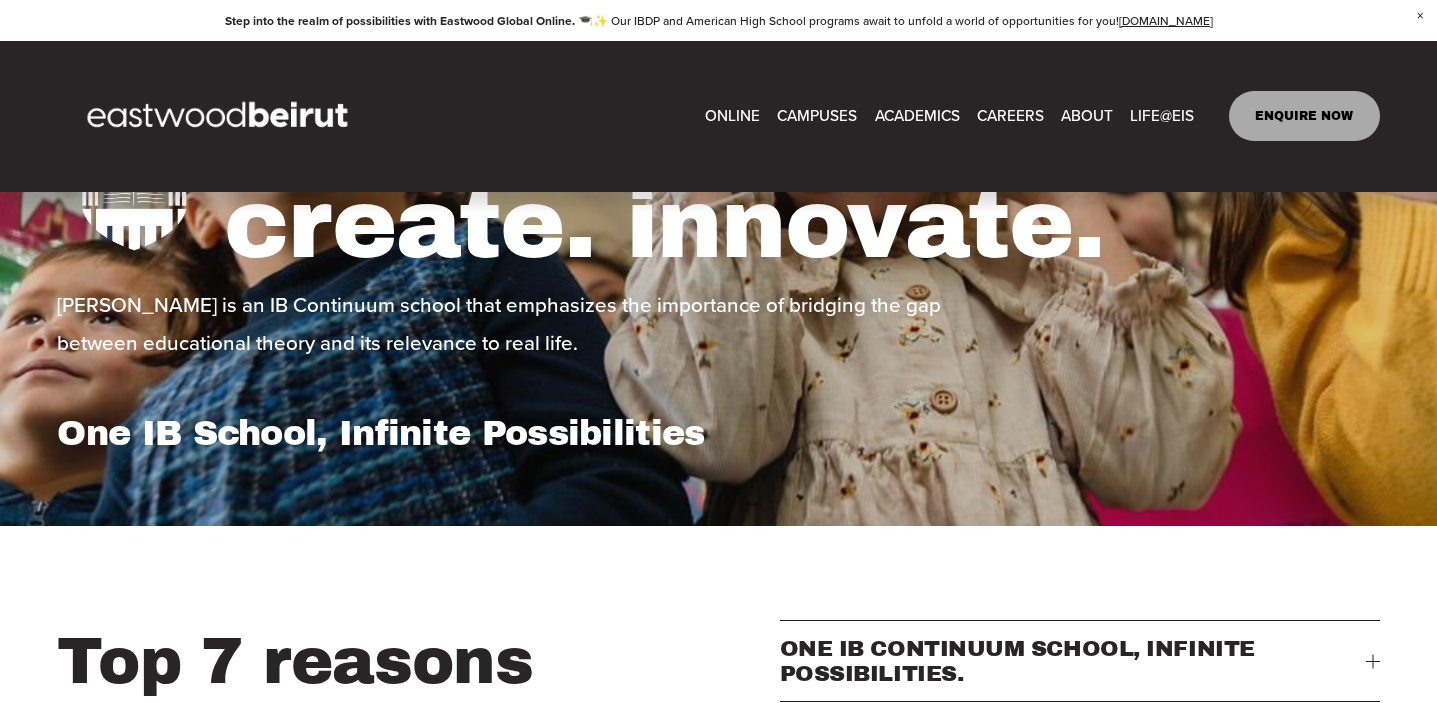 scroll, scrollTop: 0, scrollLeft: 0, axis: both 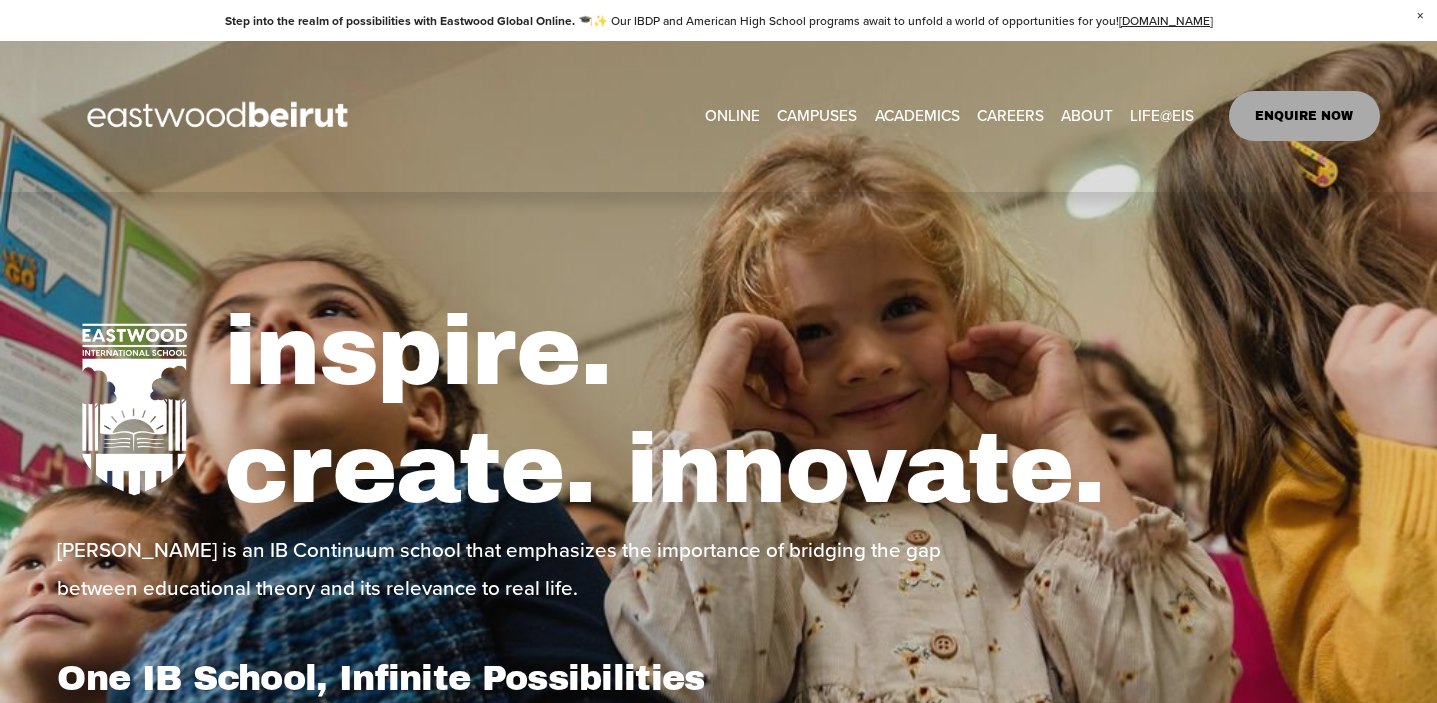 click on "Alumni" at bounding box center [0, 0] 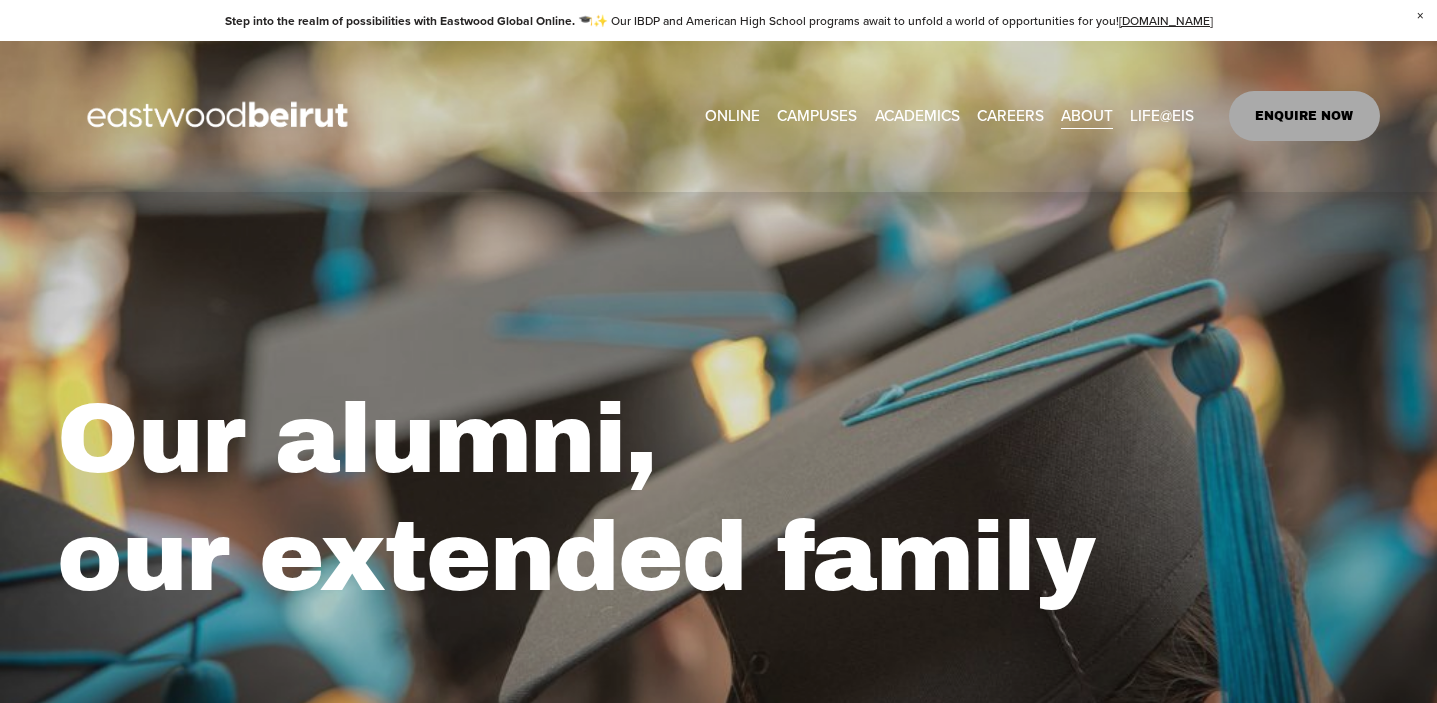 scroll, scrollTop: 0, scrollLeft: 0, axis: both 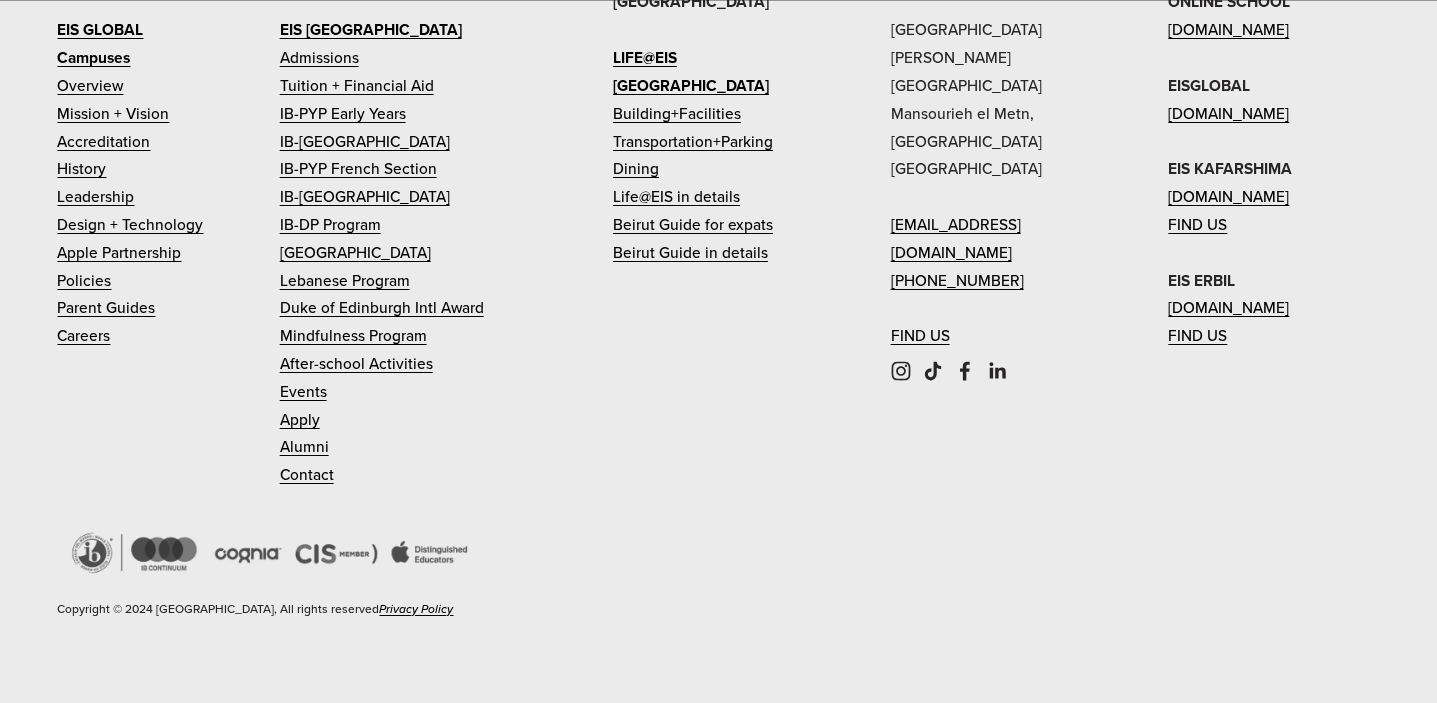 click 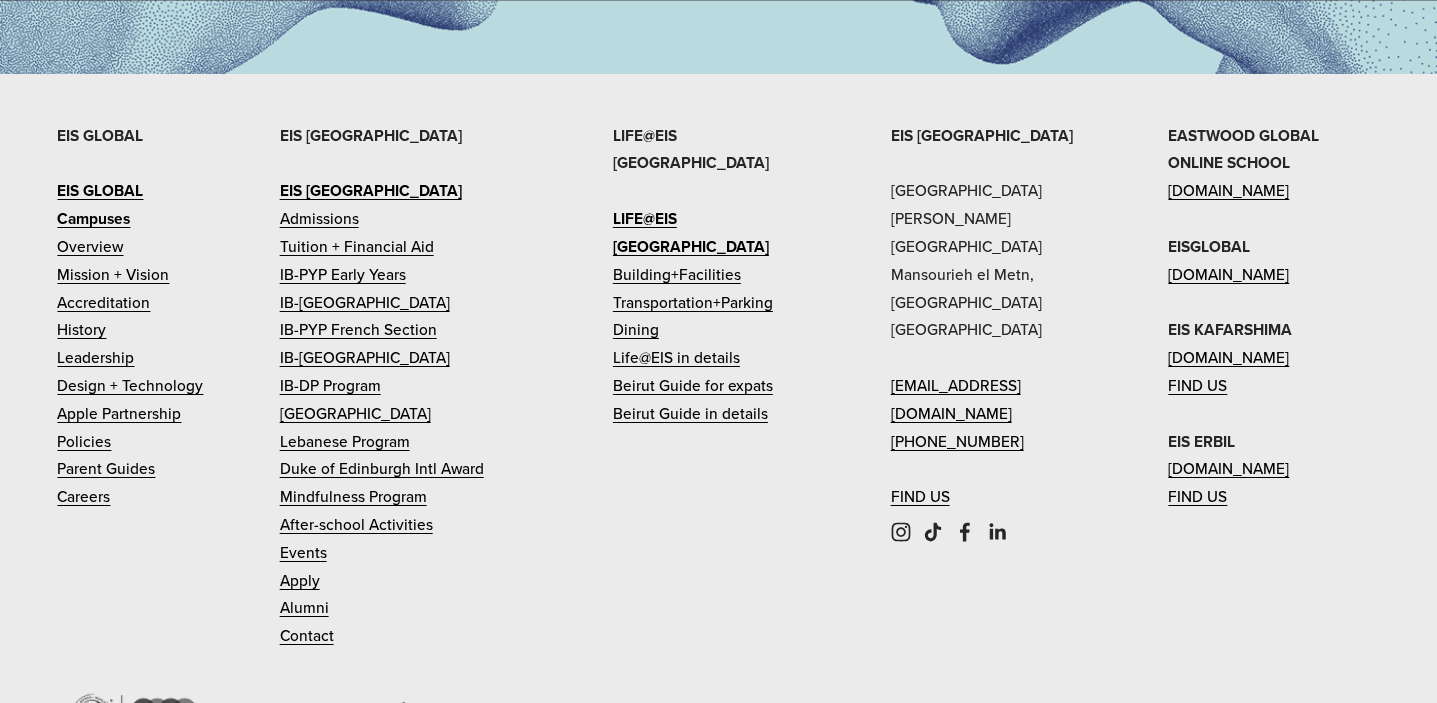 scroll, scrollTop: 1937, scrollLeft: 0, axis: vertical 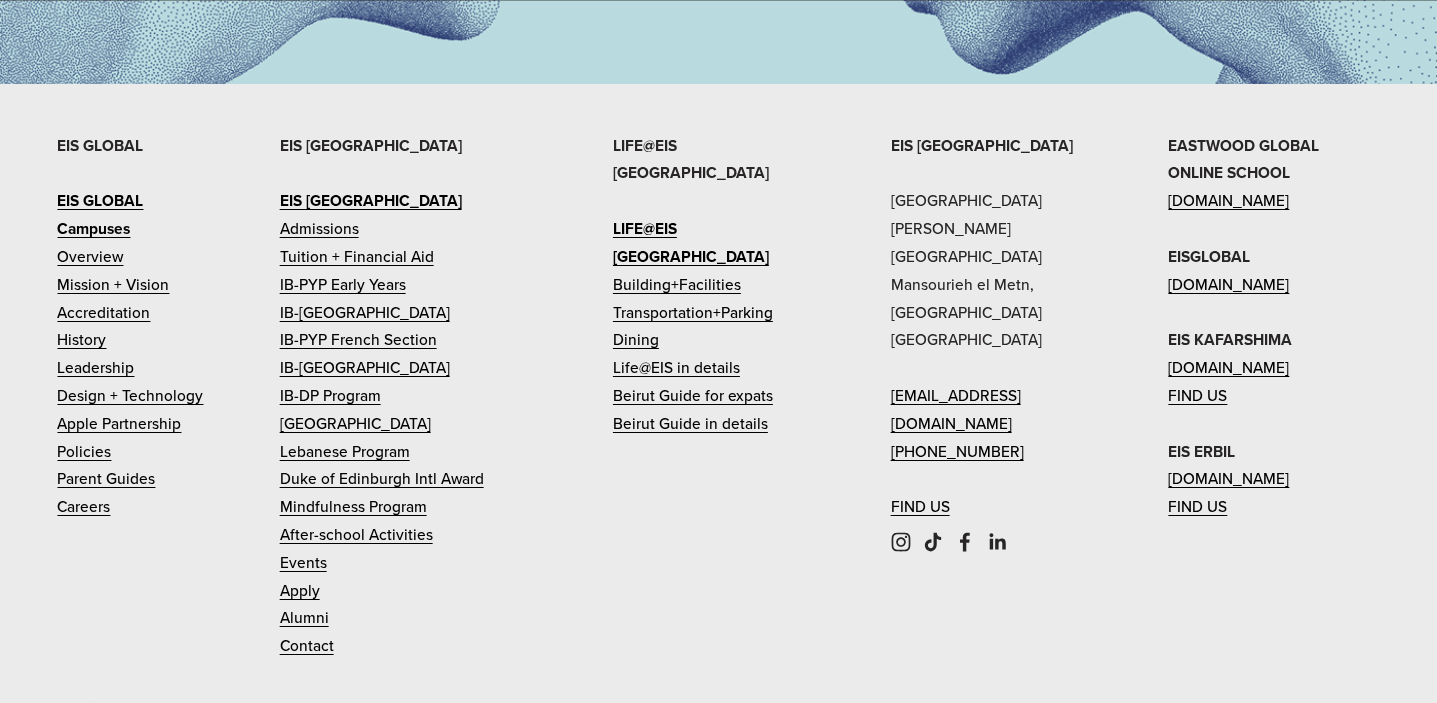 click on "Building+Facilities" at bounding box center (677, 285) 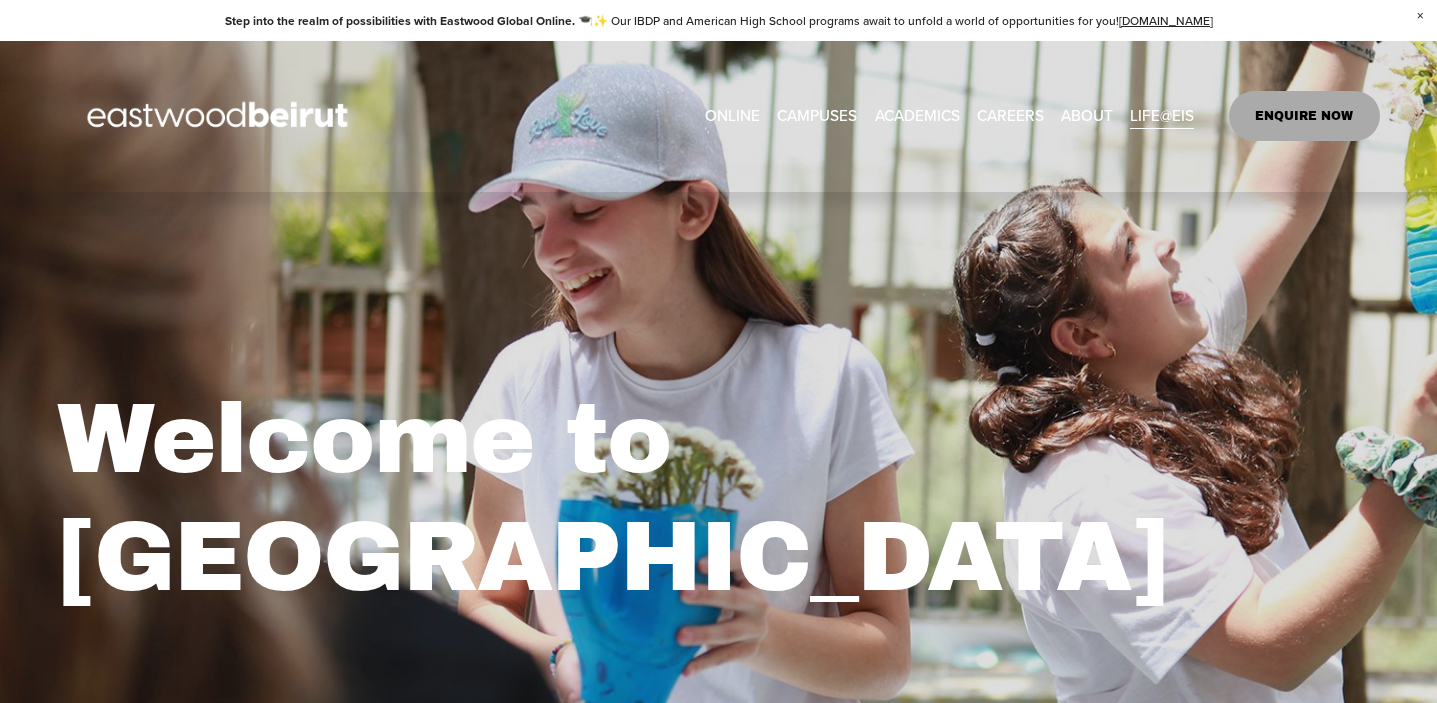 scroll, scrollTop: 0, scrollLeft: 0, axis: both 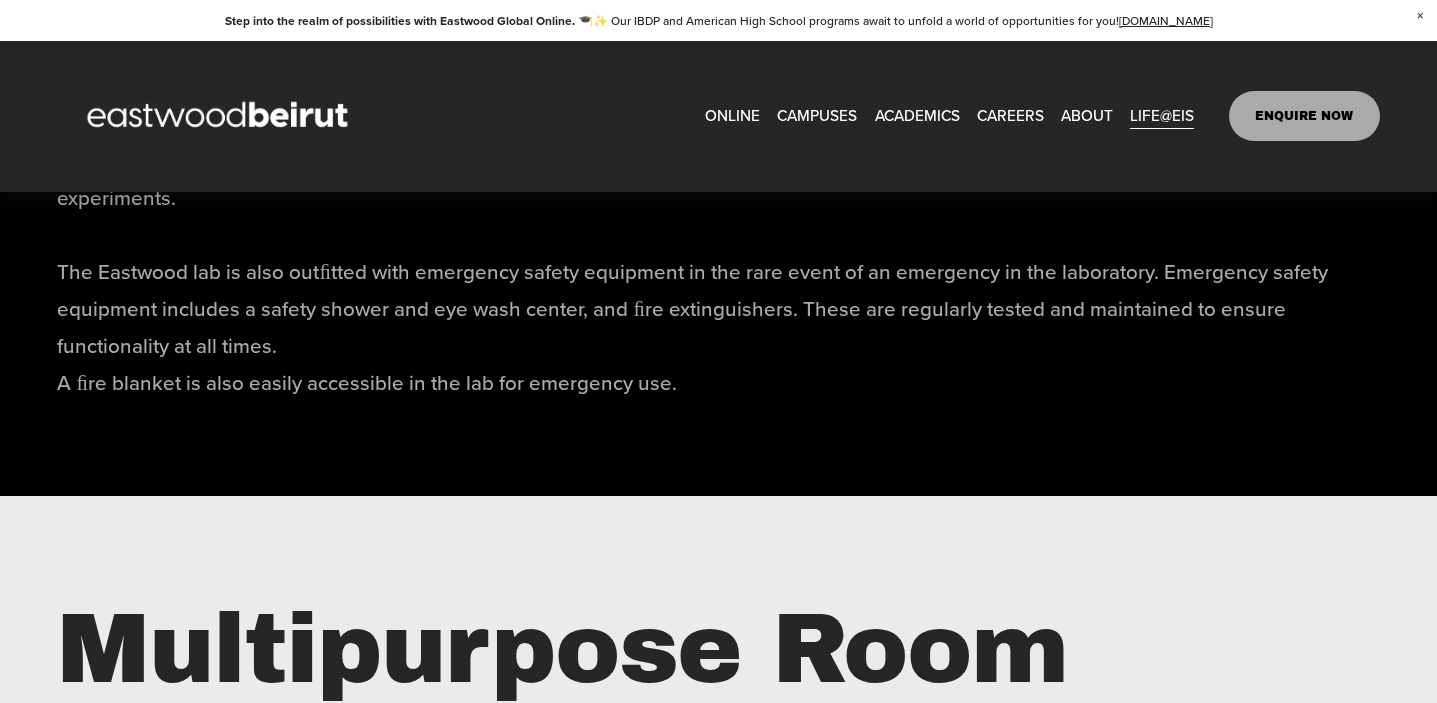 click on "Beirut Guide for Expats" at bounding box center [0, 0] 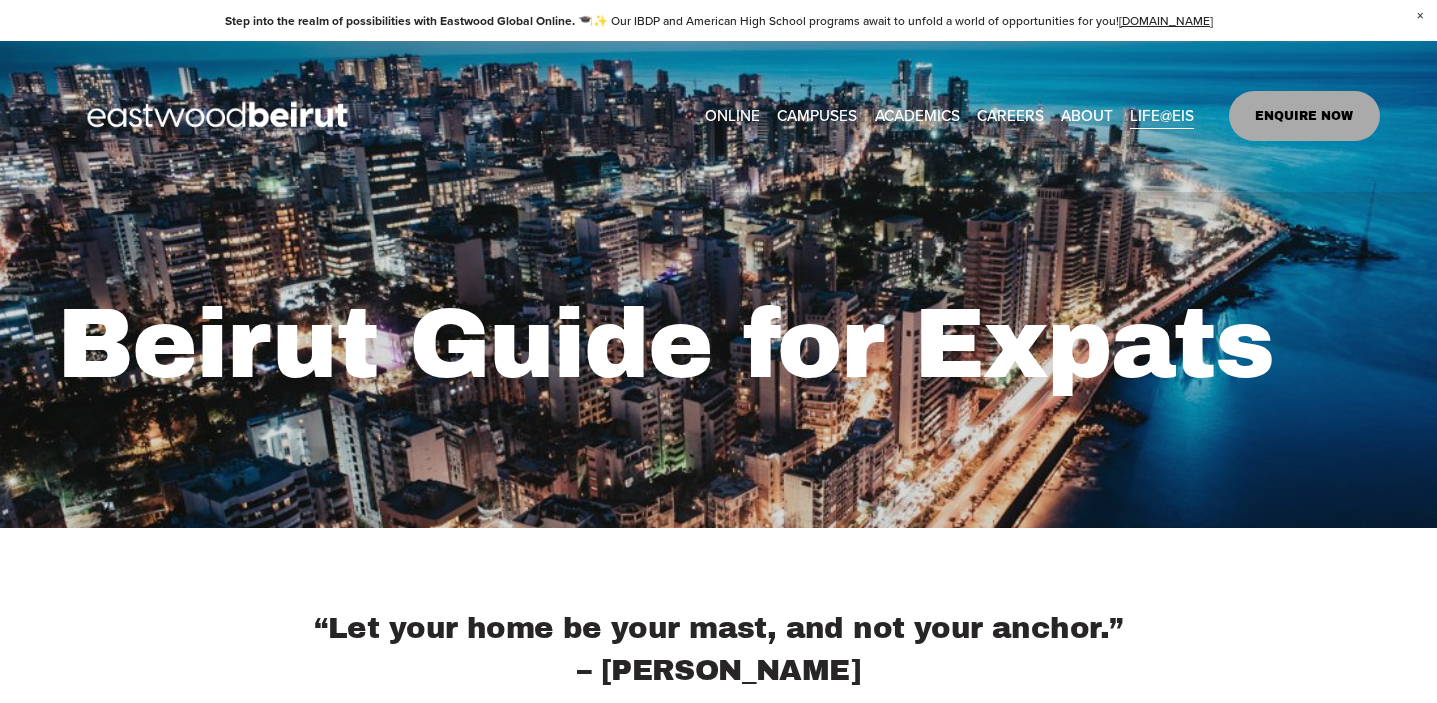 scroll, scrollTop: 0, scrollLeft: 0, axis: both 